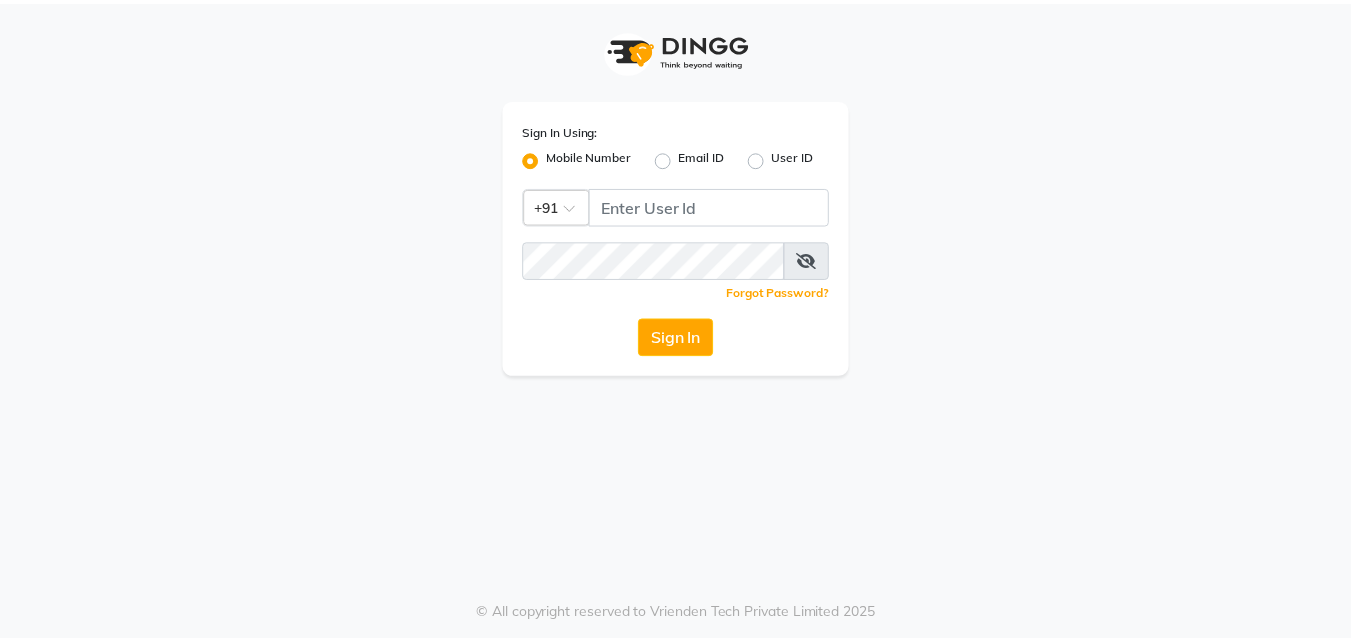 scroll, scrollTop: 0, scrollLeft: 0, axis: both 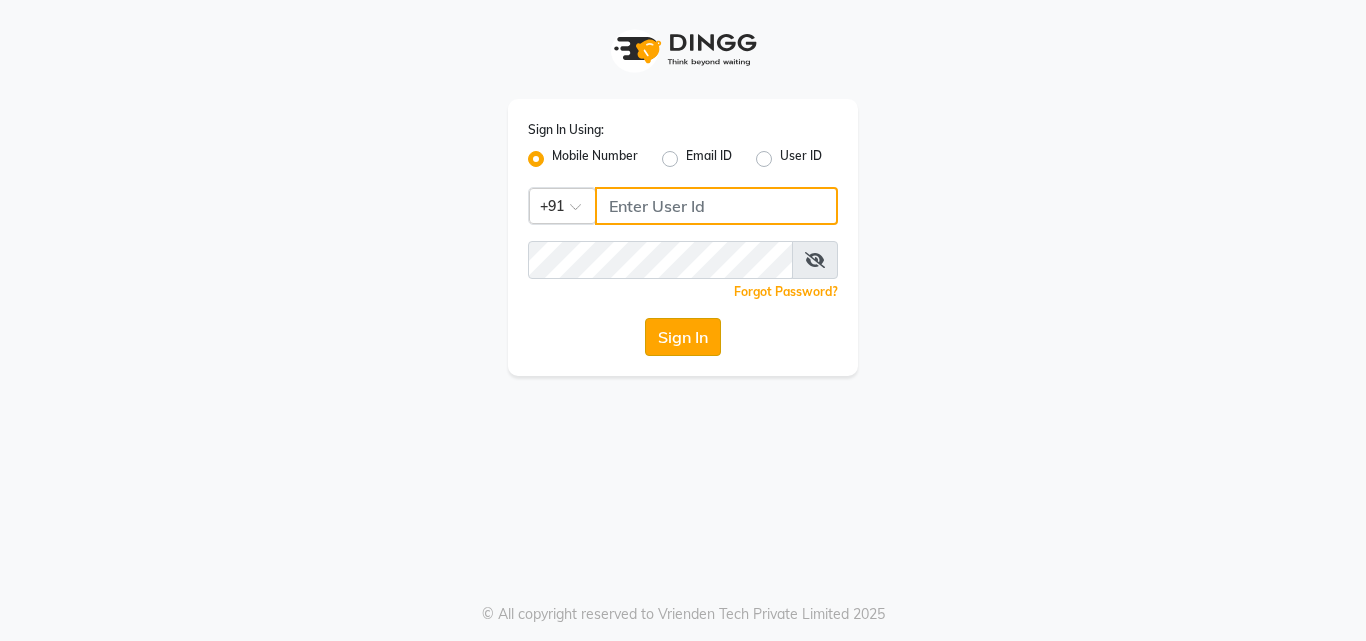 type on "[PHONE]" 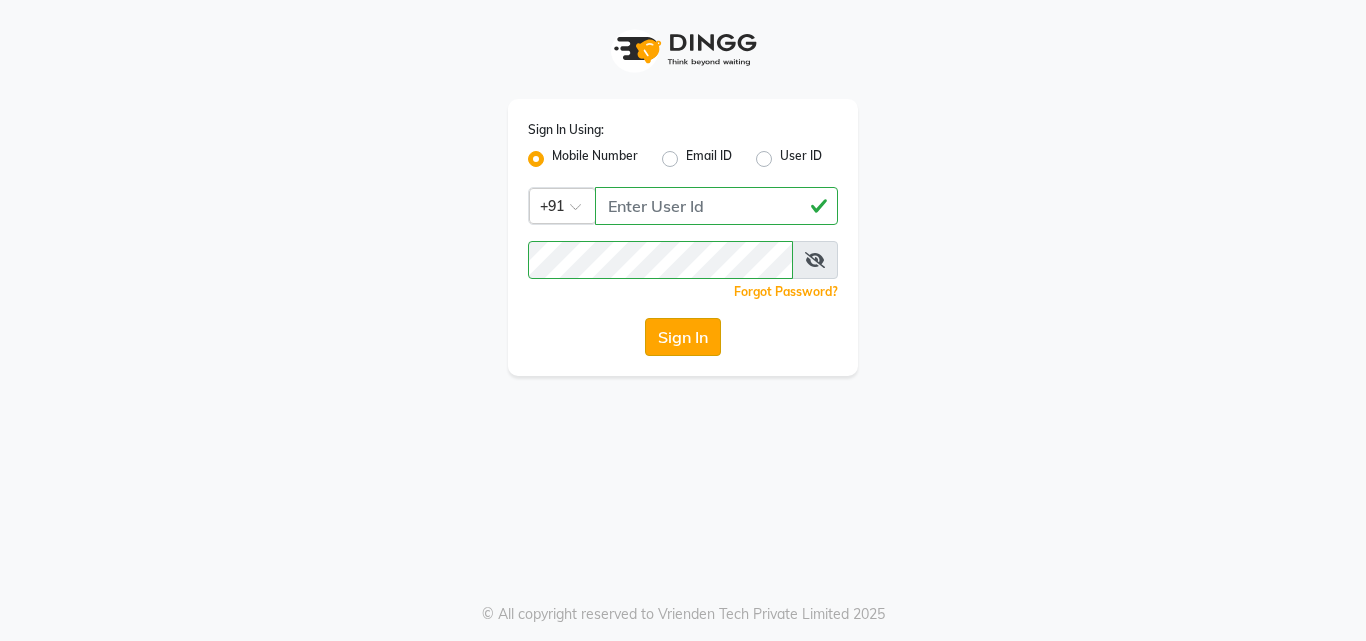 click on "Sign In" 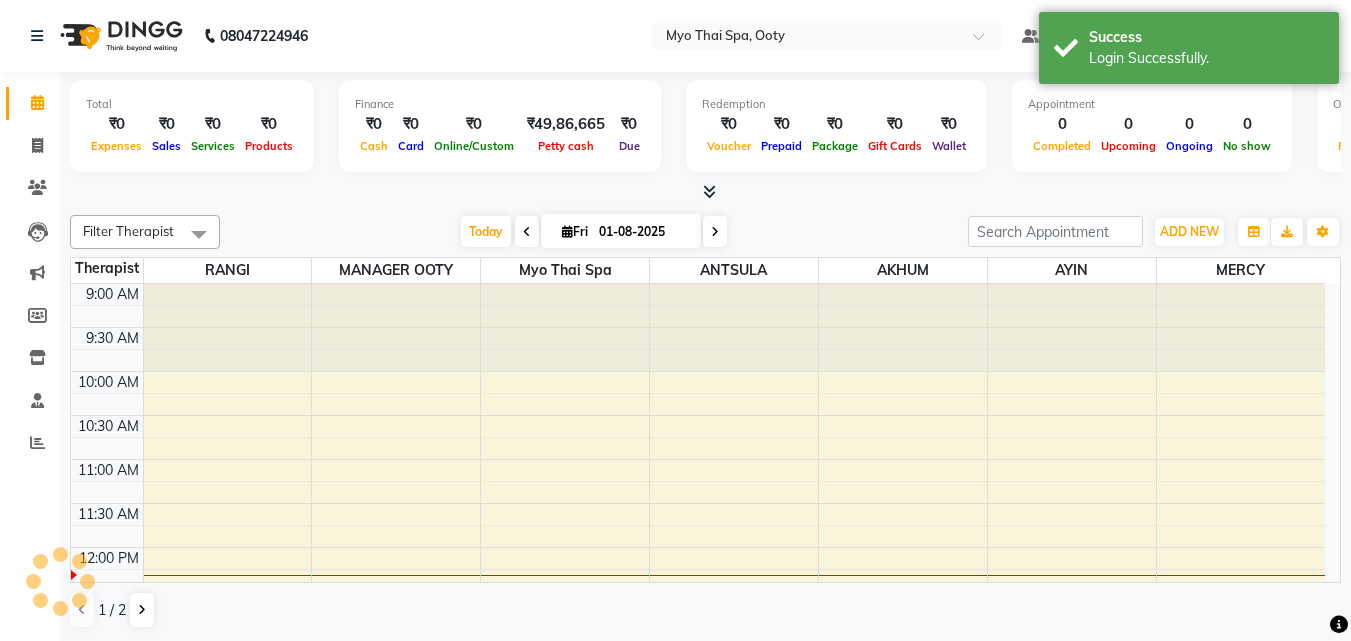 scroll, scrollTop: 0, scrollLeft: 0, axis: both 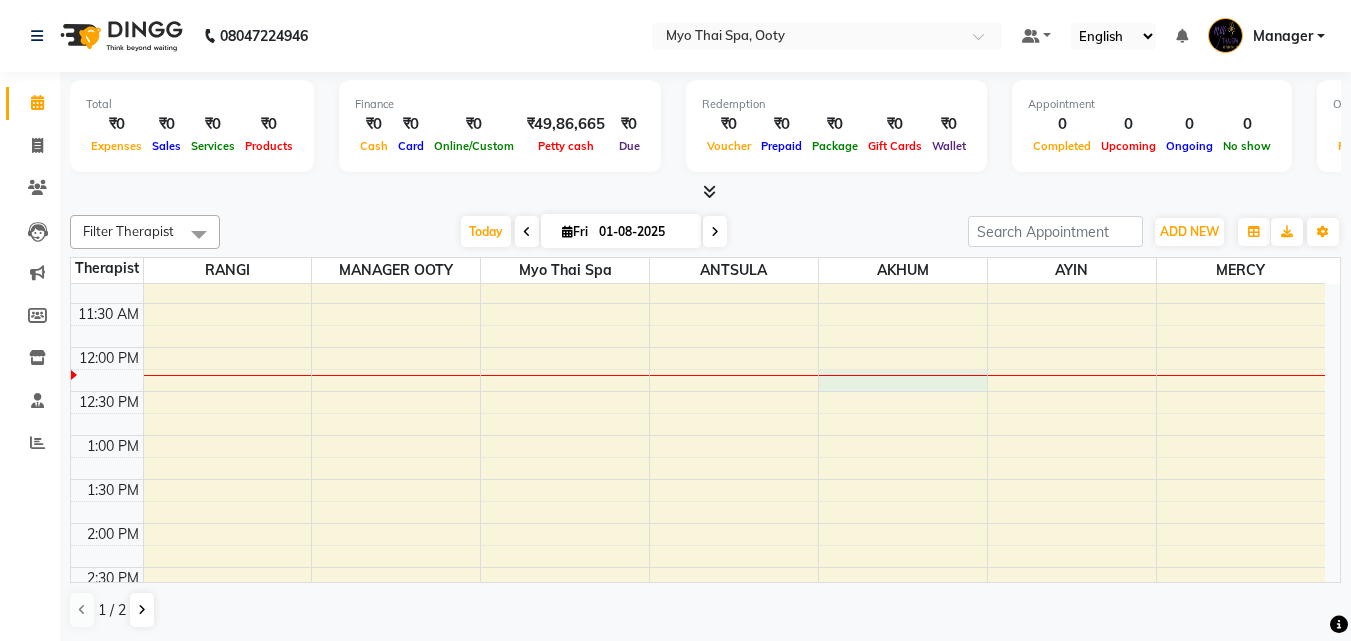 click on "9:00 AM 9:30 AM 10:00 AM 10:30 AM 11:00 AM 11:30 AM 12:00 PM 12:30 PM 1:00 PM 1:30 PM 2:00 PM 2:30 PM 3:00 PM 3:30 PM 4:00 PM 4:30 PM 5:00 PM 5:30 PM 6:00 PM 6:30 PM 7:00 PM 7:30 PM 8:00 PM 8:30 PM 9:00 PM 9:30 PM" at bounding box center (698, 655) 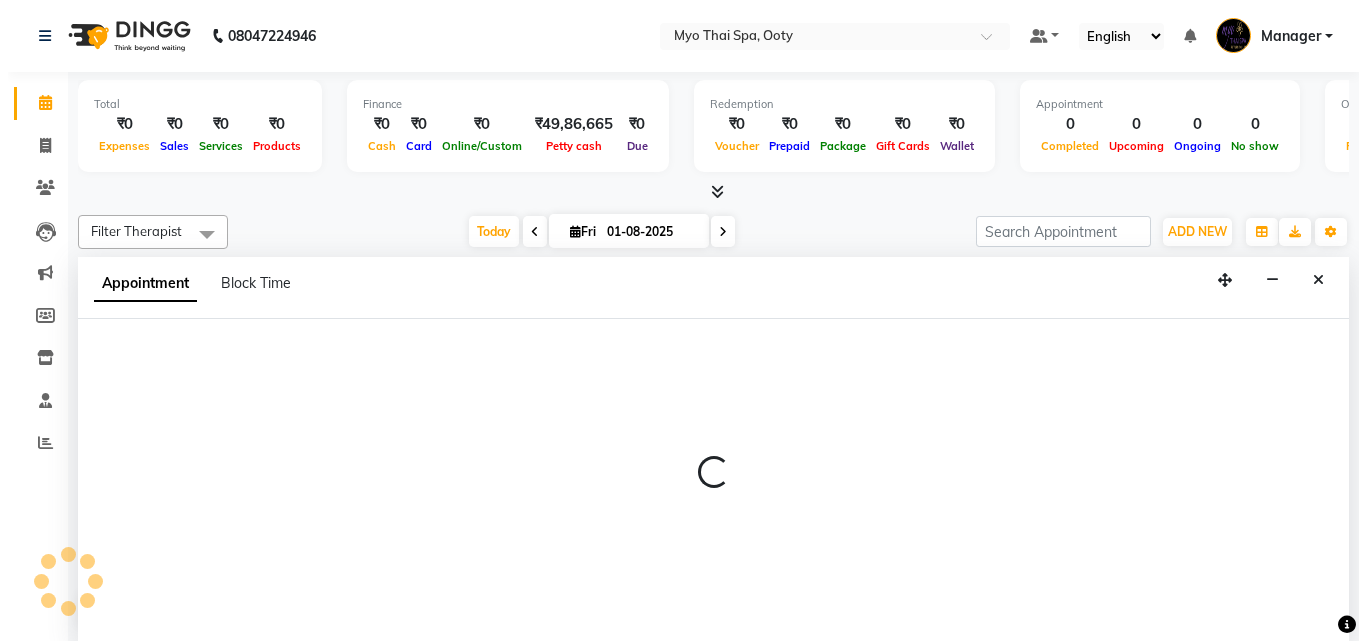 scroll, scrollTop: 1, scrollLeft: 0, axis: vertical 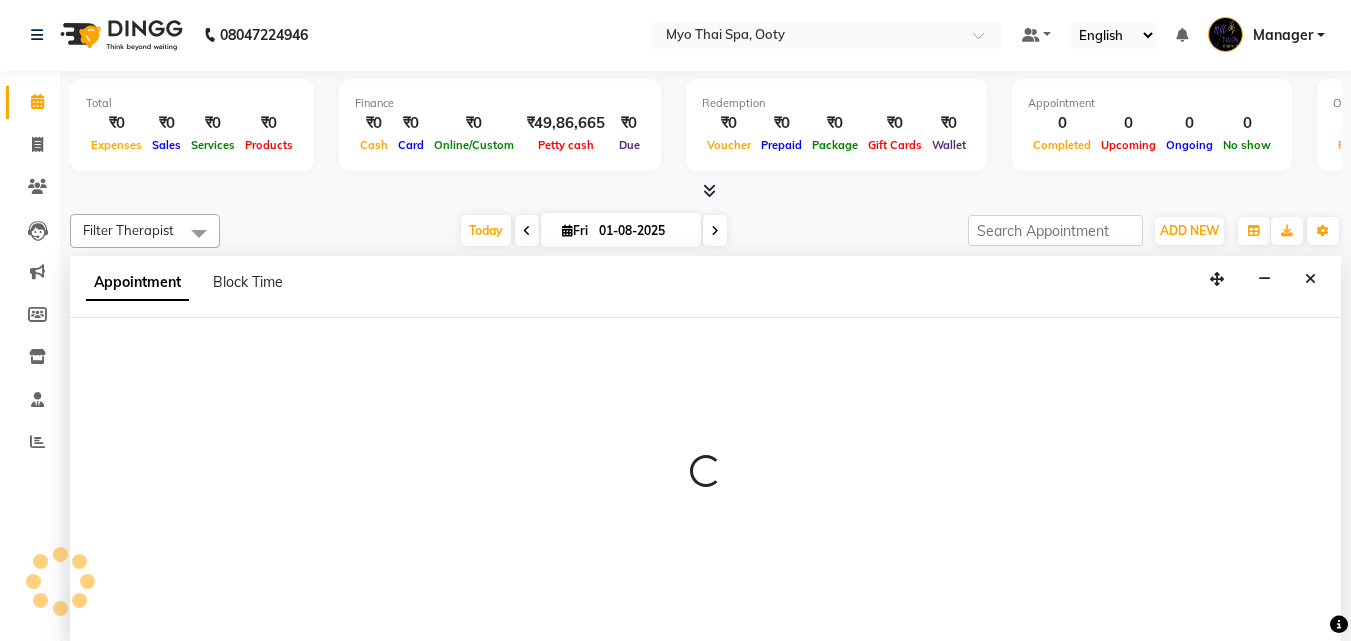 select on "59516" 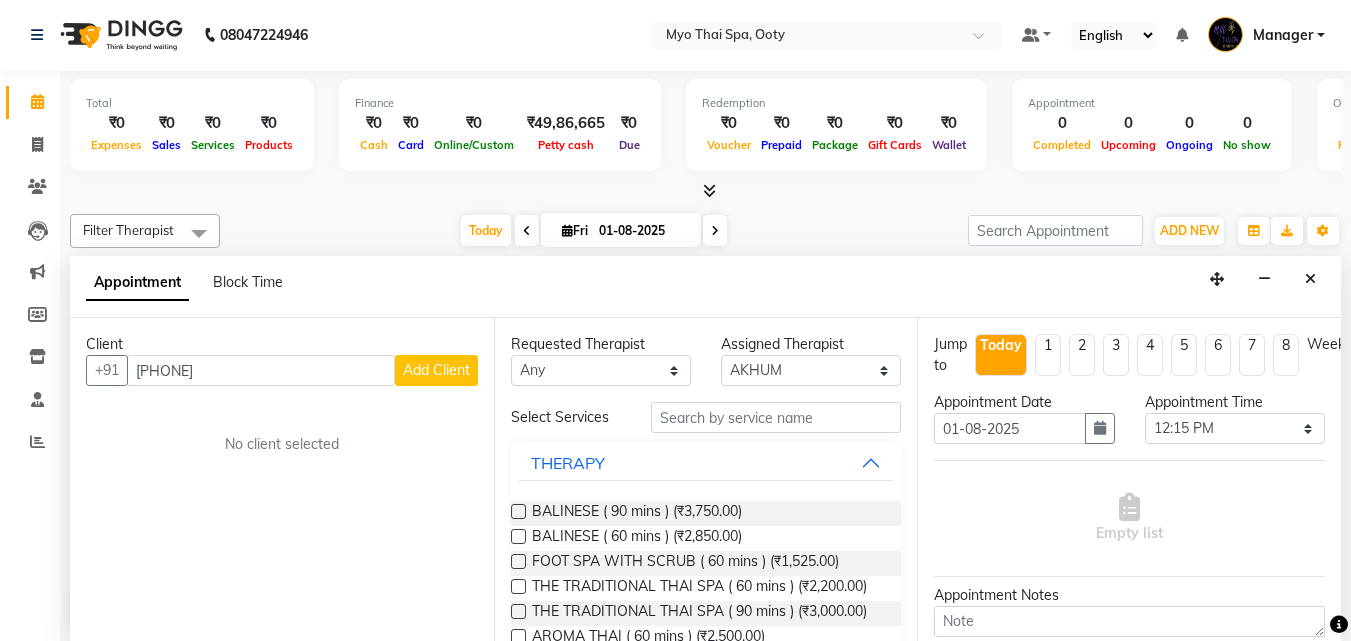 type on "[PHONE]" 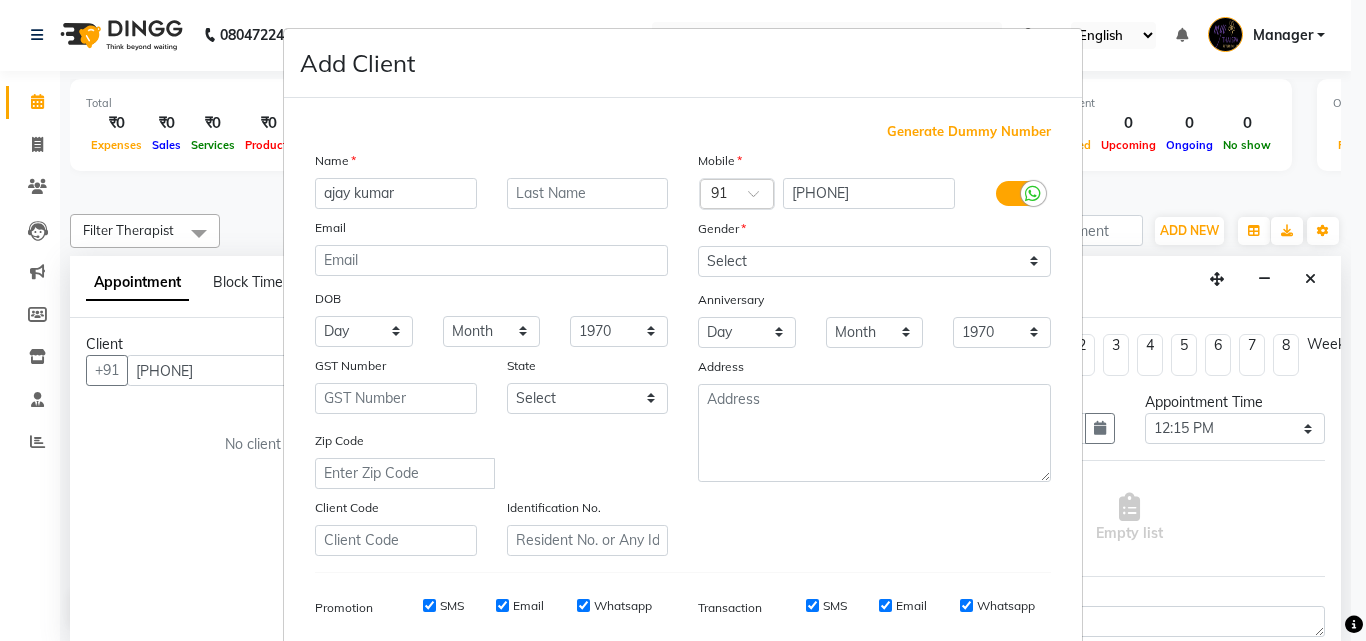type on "ajay kumar" 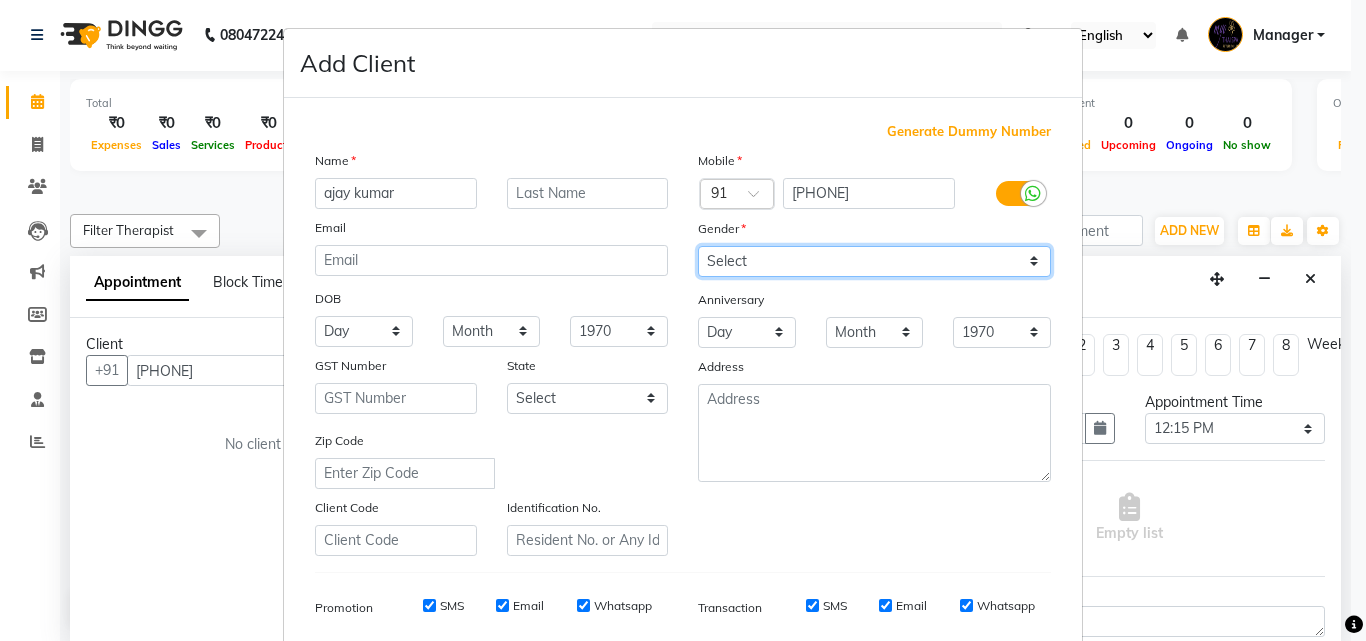 click on "Select Male Female Other Prefer Not To Say" at bounding box center [874, 261] 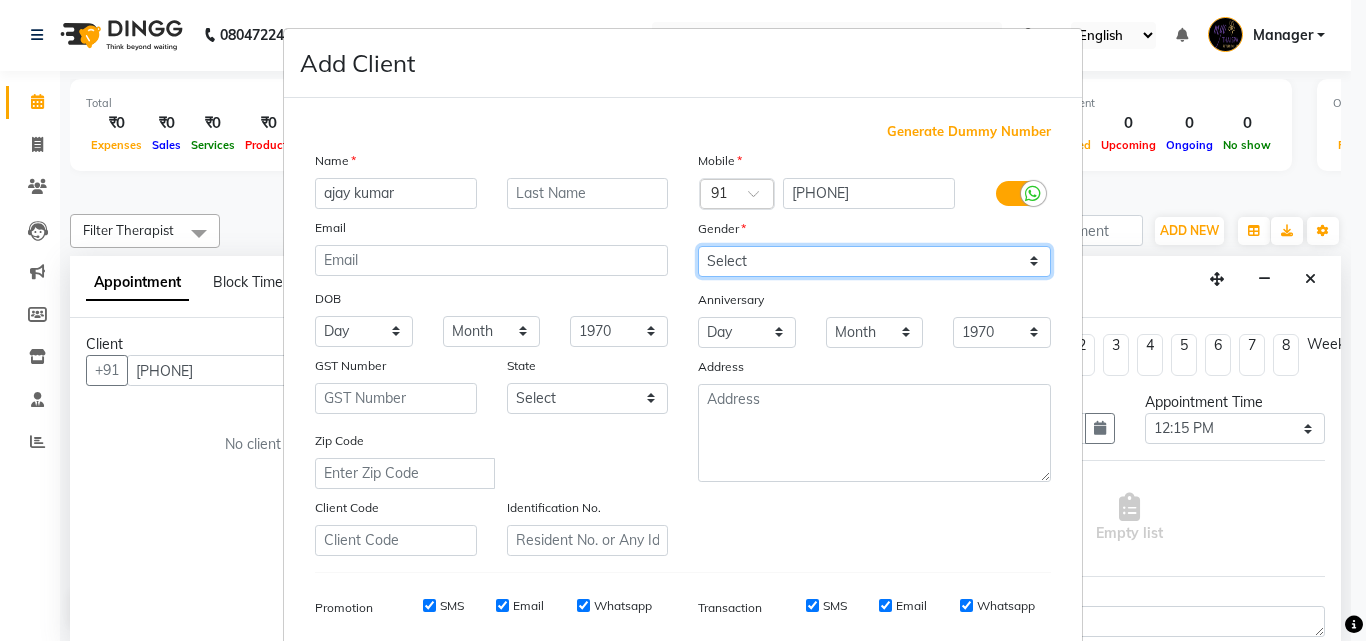 select on "male" 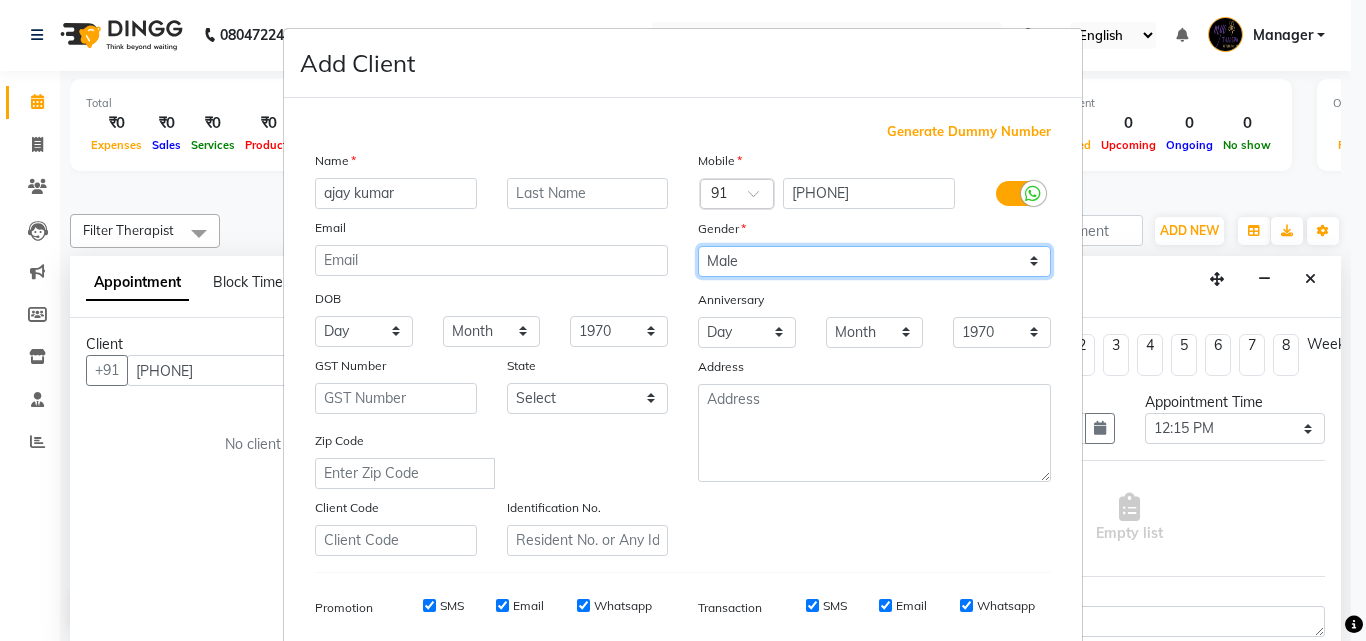 click on "Select Male Female Other Prefer Not To Say" at bounding box center (874, 261) 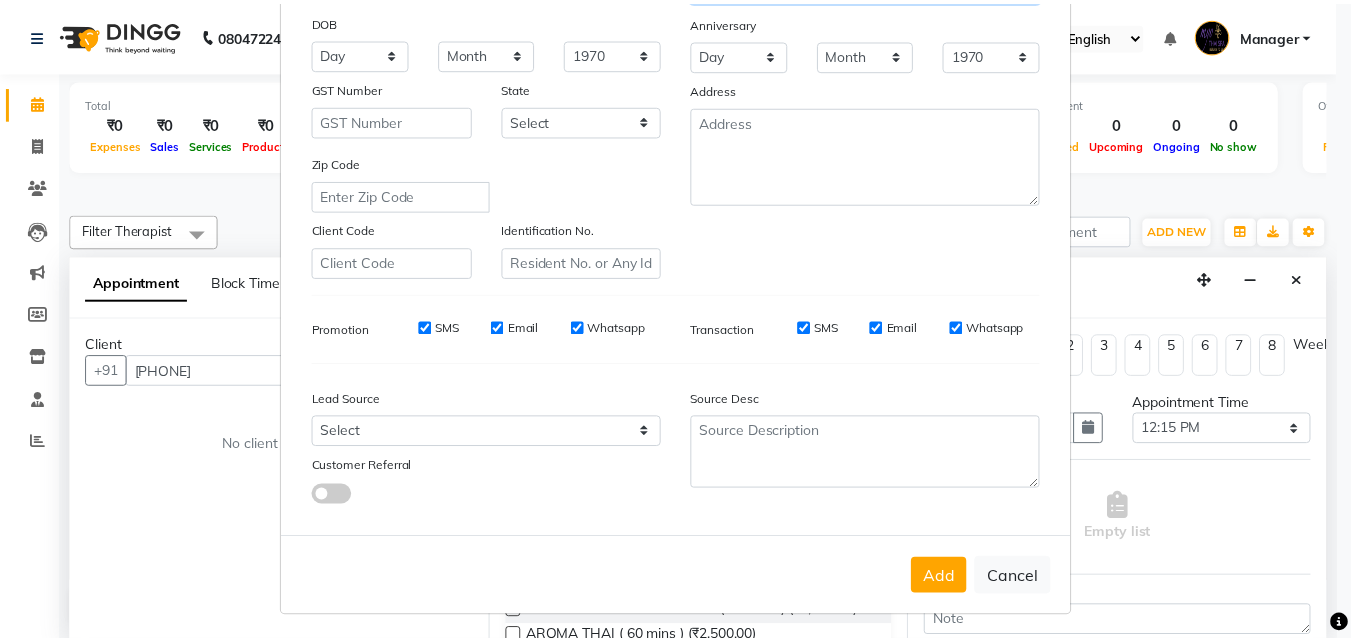 scroll, scrollTop: 282, scrollLeft: 0, axis: vertical 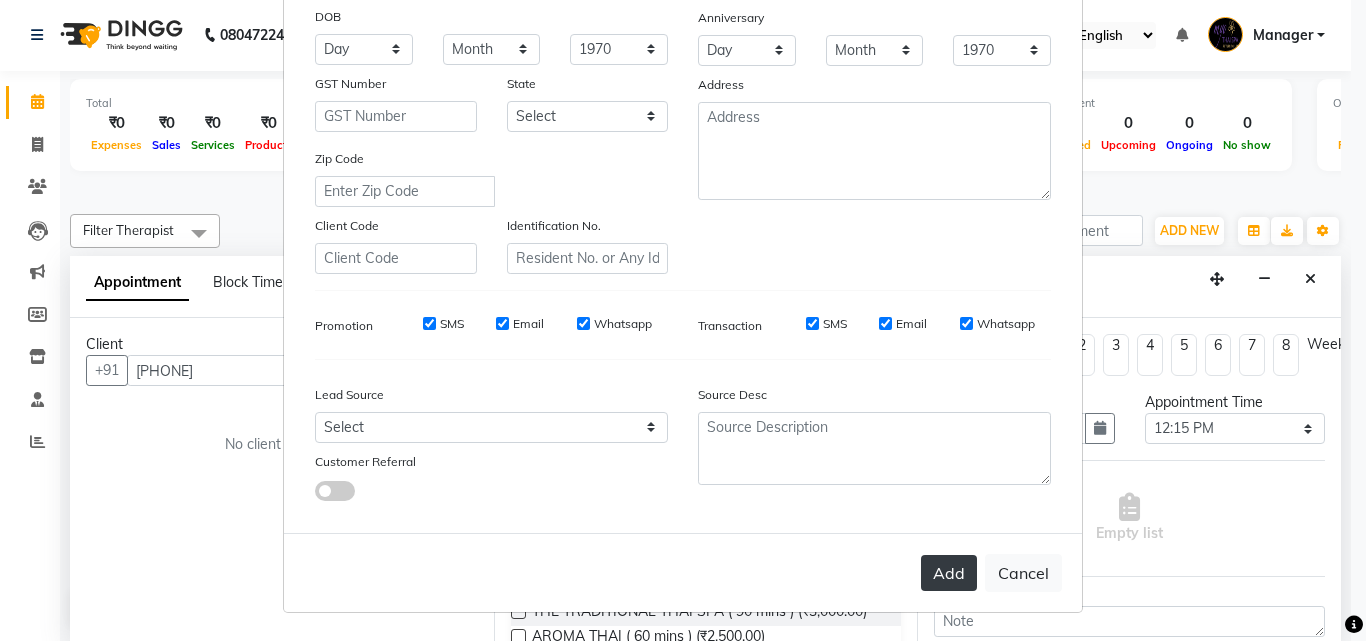 click on "Add" at bounding box center (949, 573) 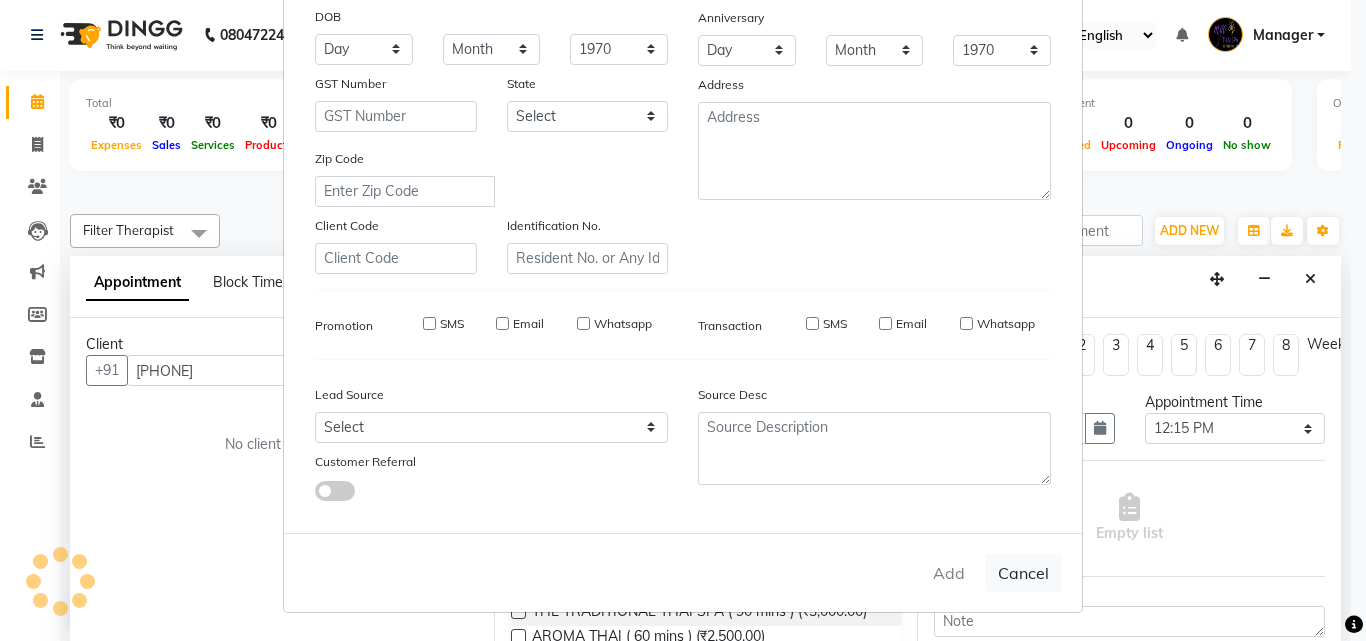 type 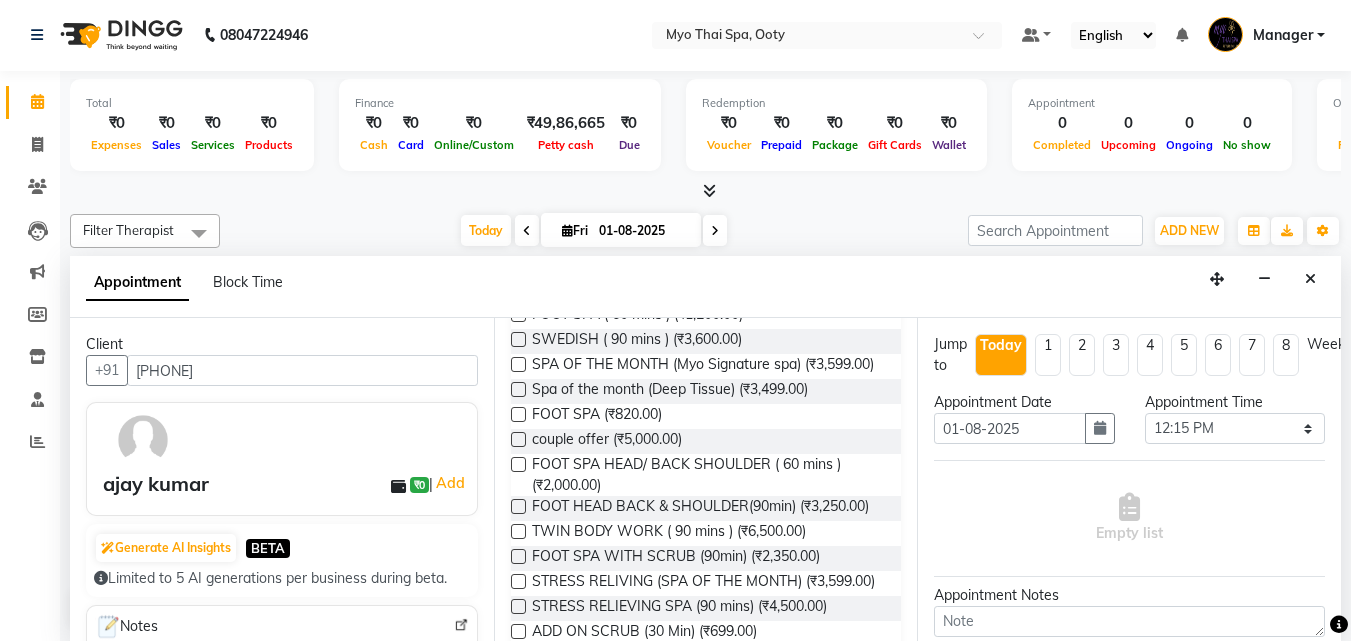 scroll, scrollTop: 569, scrollLeft: 0, axis: vertical 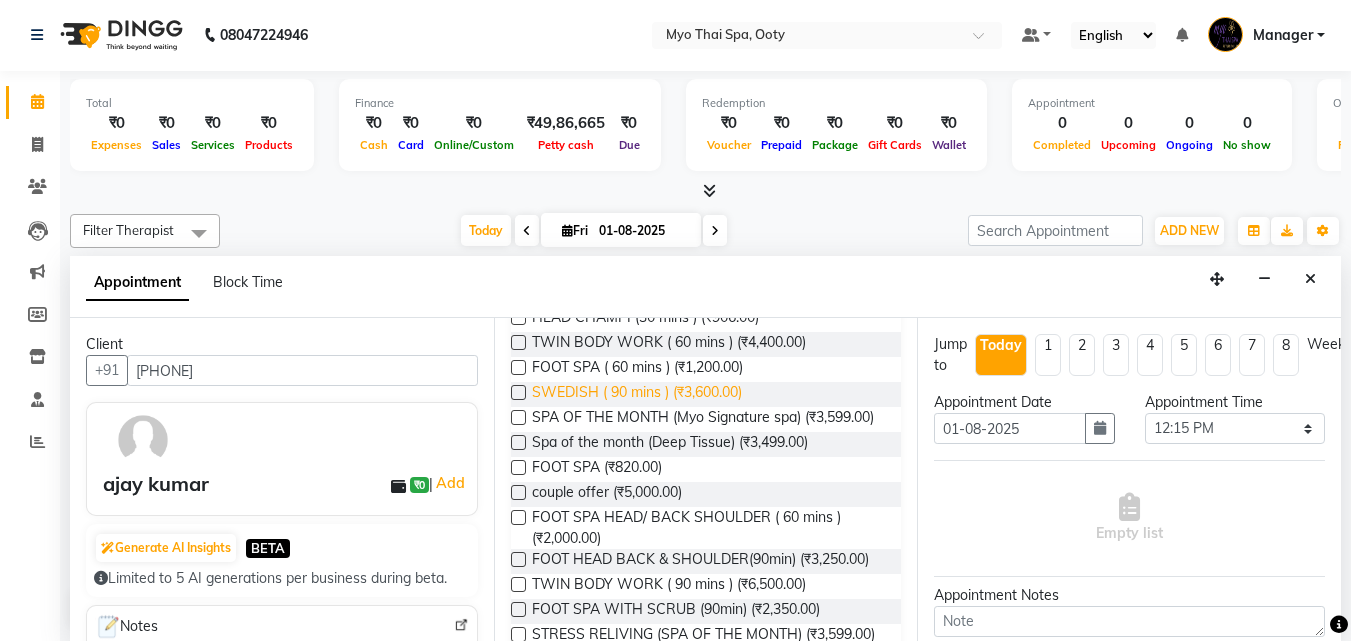 click on "SWEDISH ( 90 mins ) (₹3,600.00)" at bounding box center [637, 394] 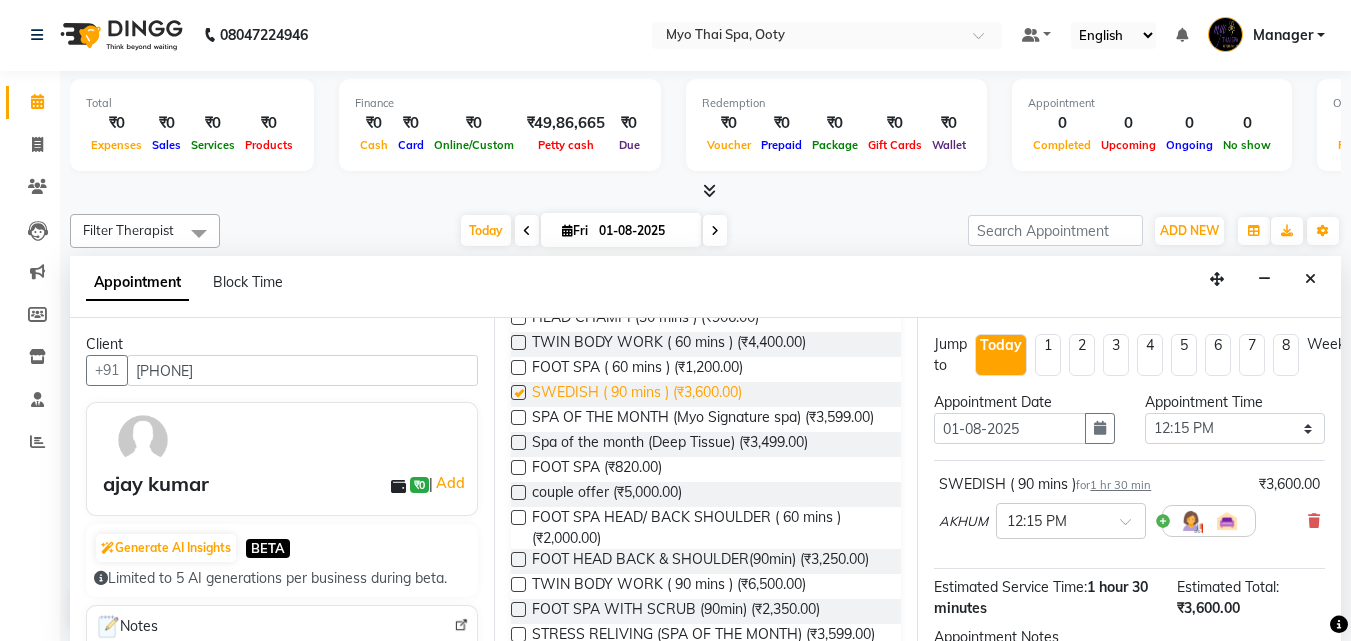 checkbox on "false" 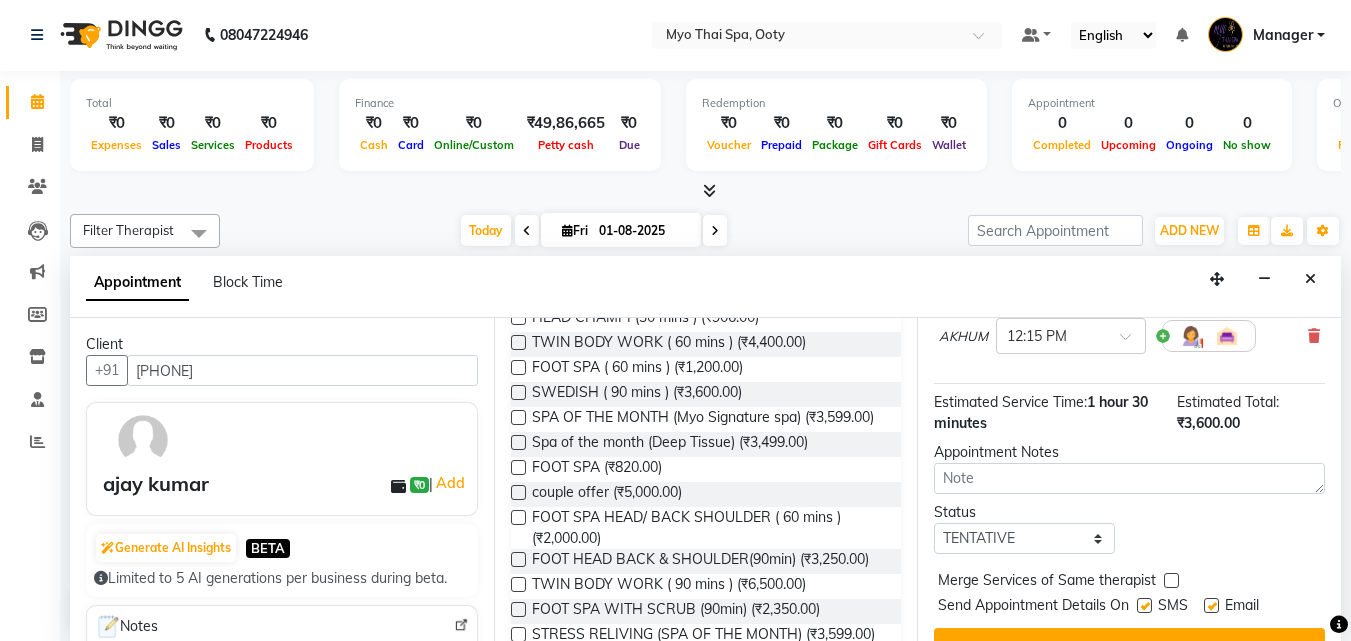 scroll, scrollTop: 239, scrollLeft: 0, axis: vertical 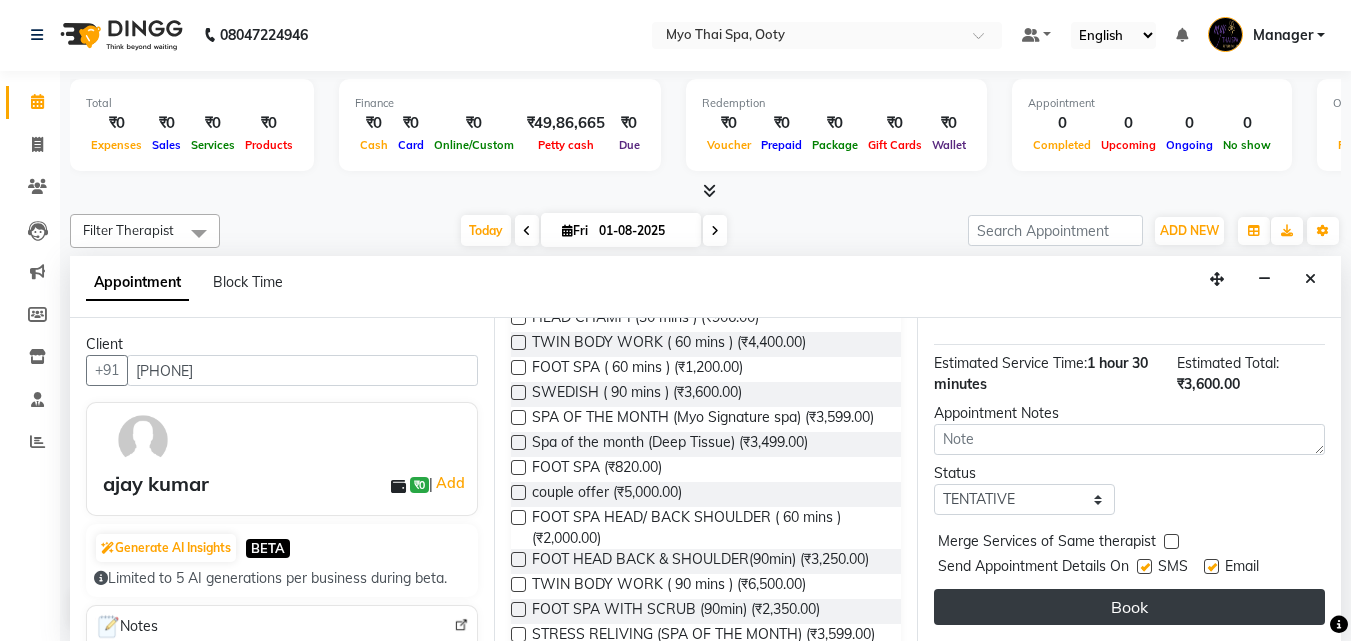 click on "Book" at bounding box center (1129, 607) 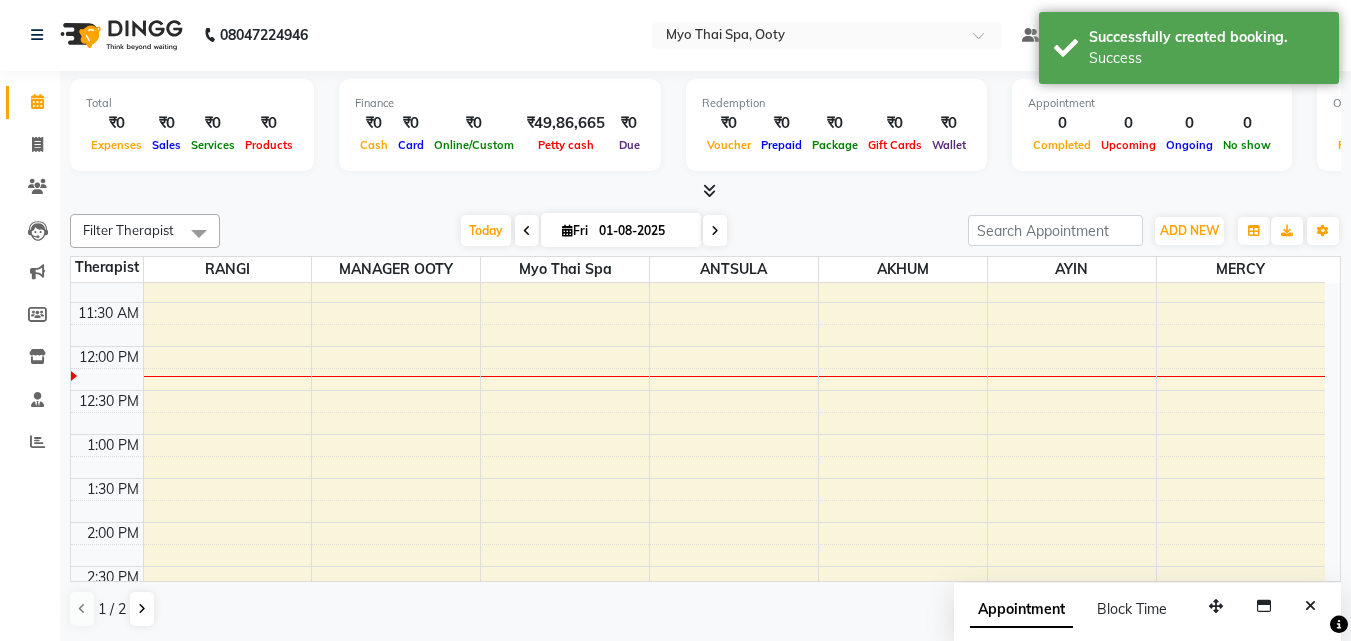 scroll, scrollTop: 0, scrollLeft: 0, axis: both 